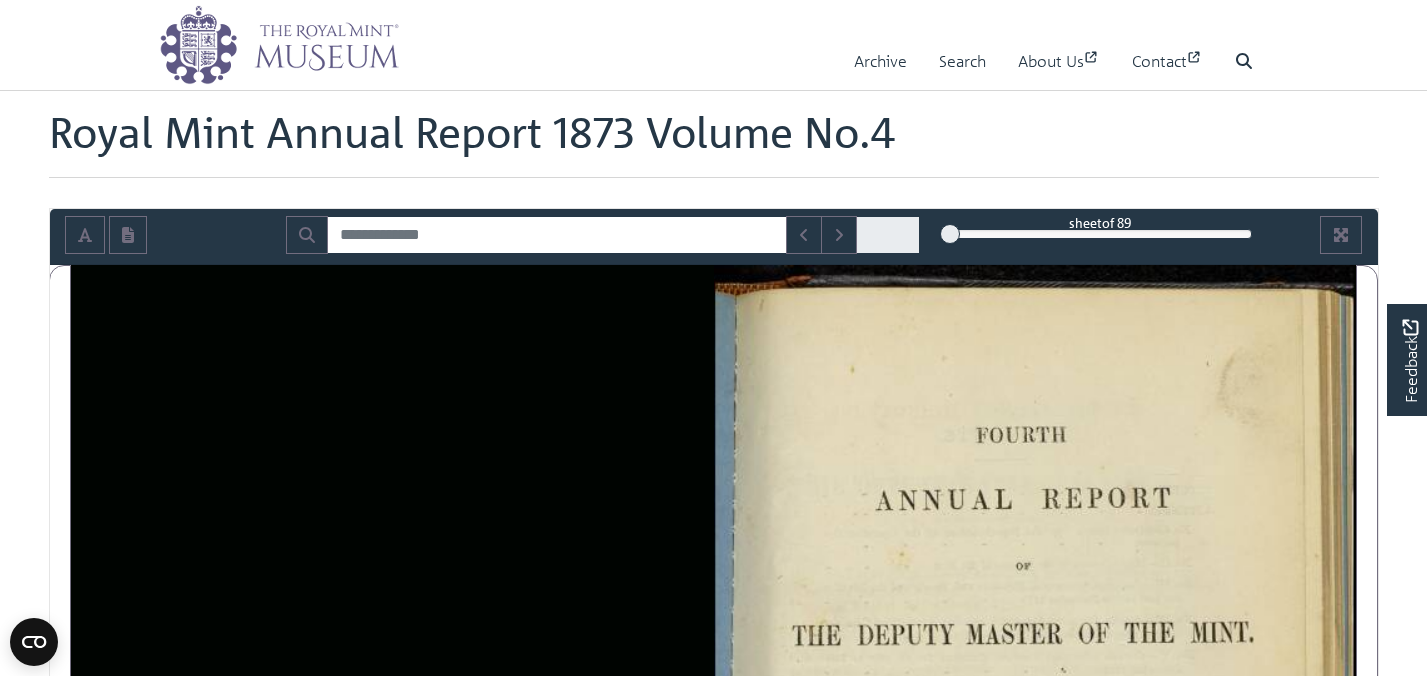scroll, scrollTop: 0, scrollLeft: 0, axis: both 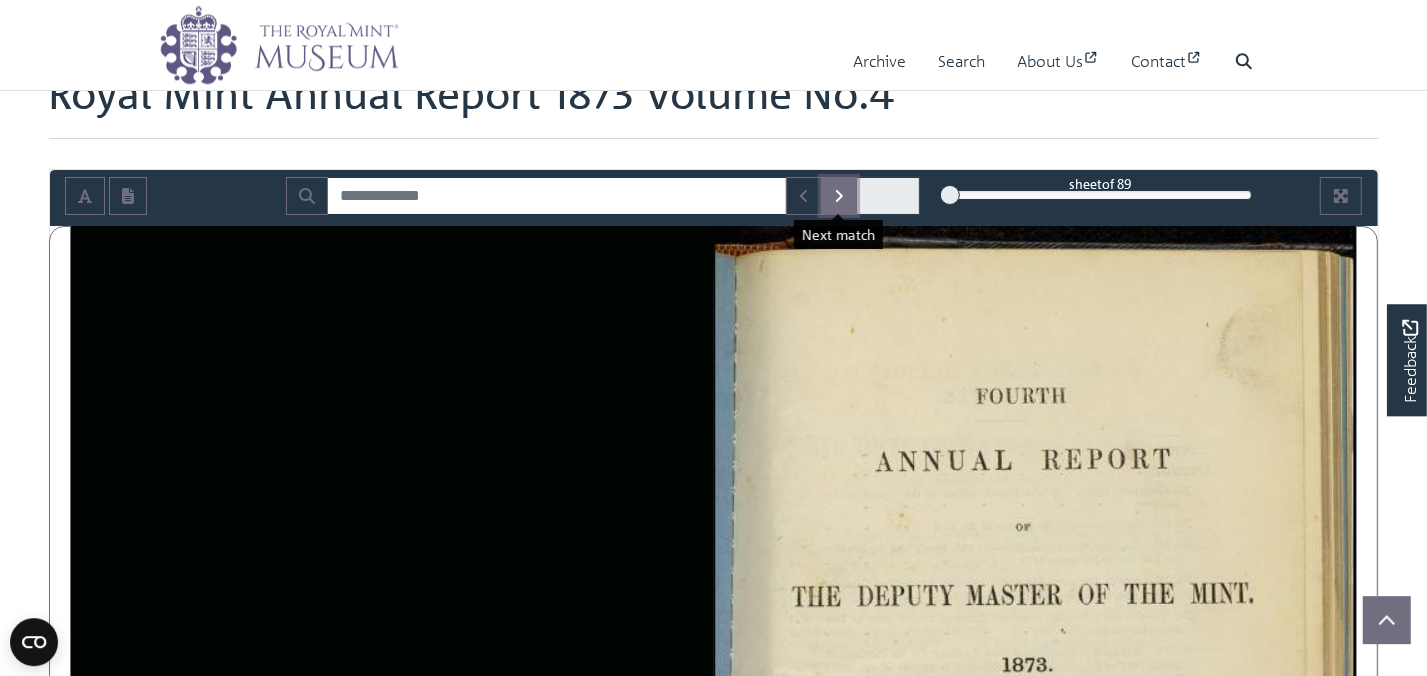 click 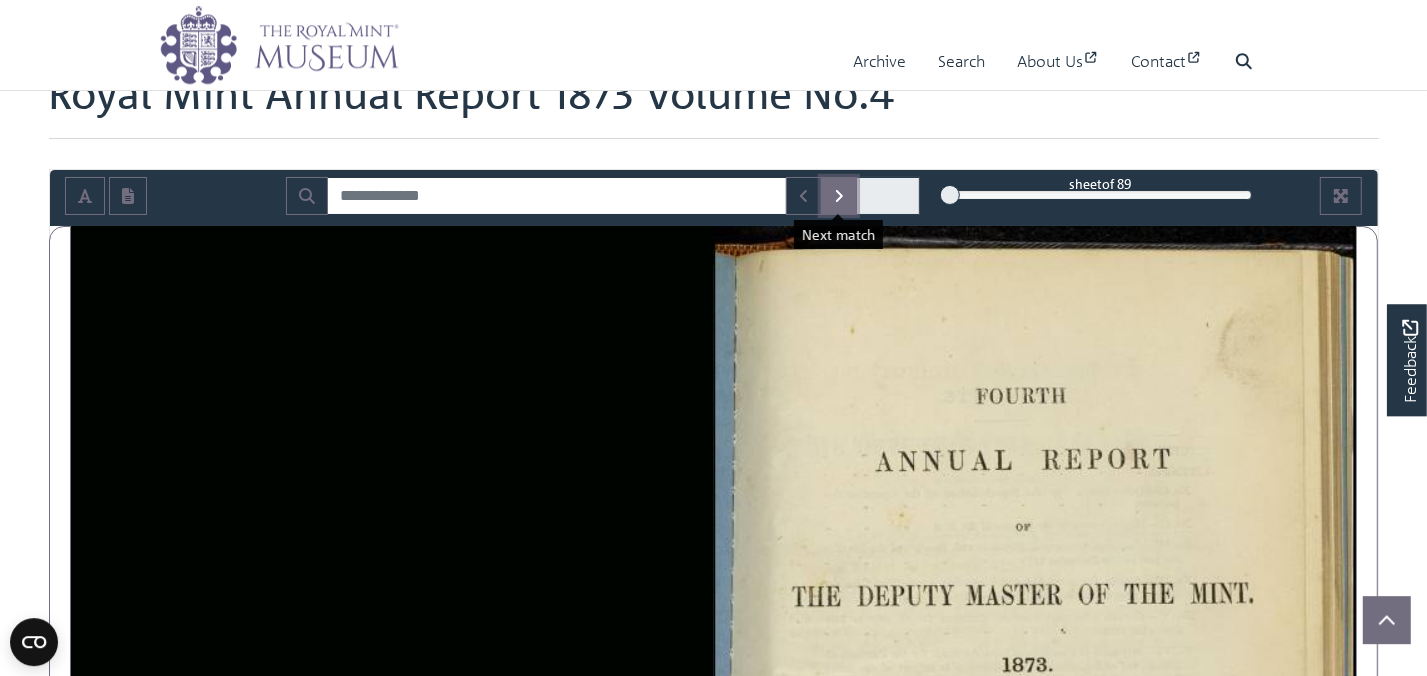 click 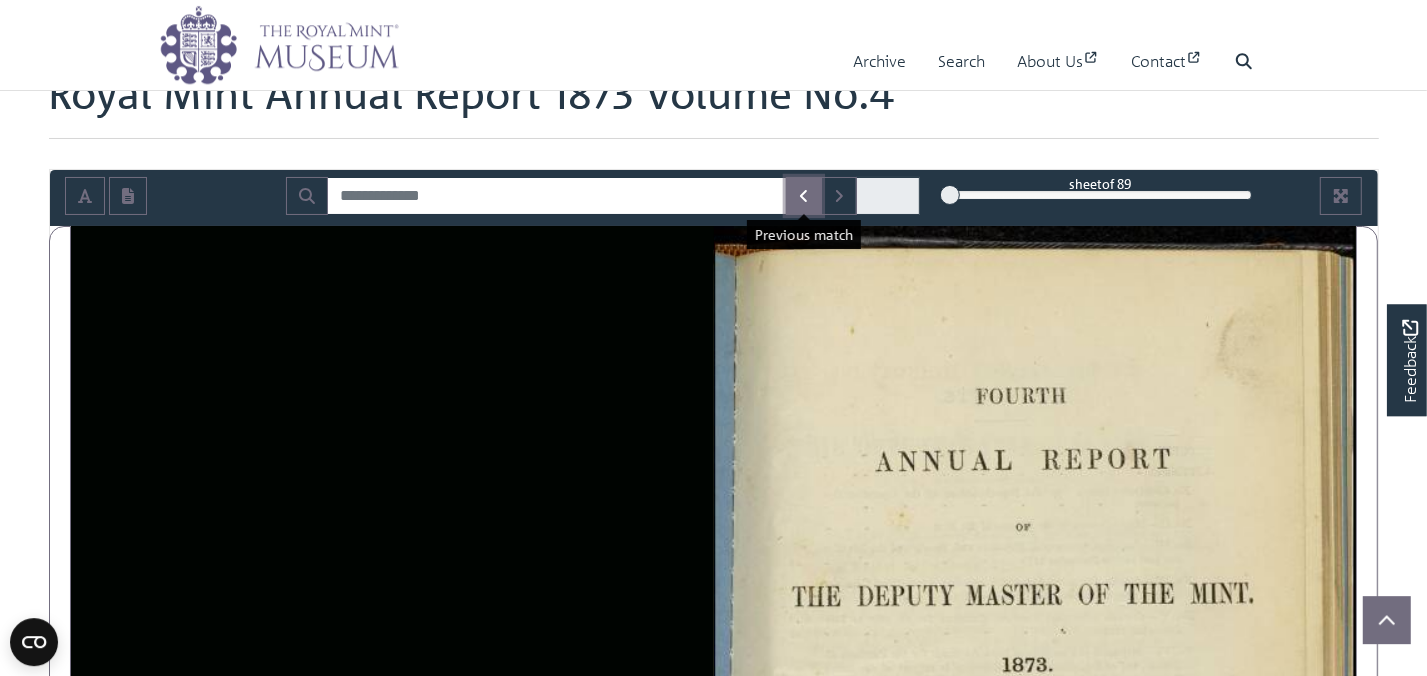 click 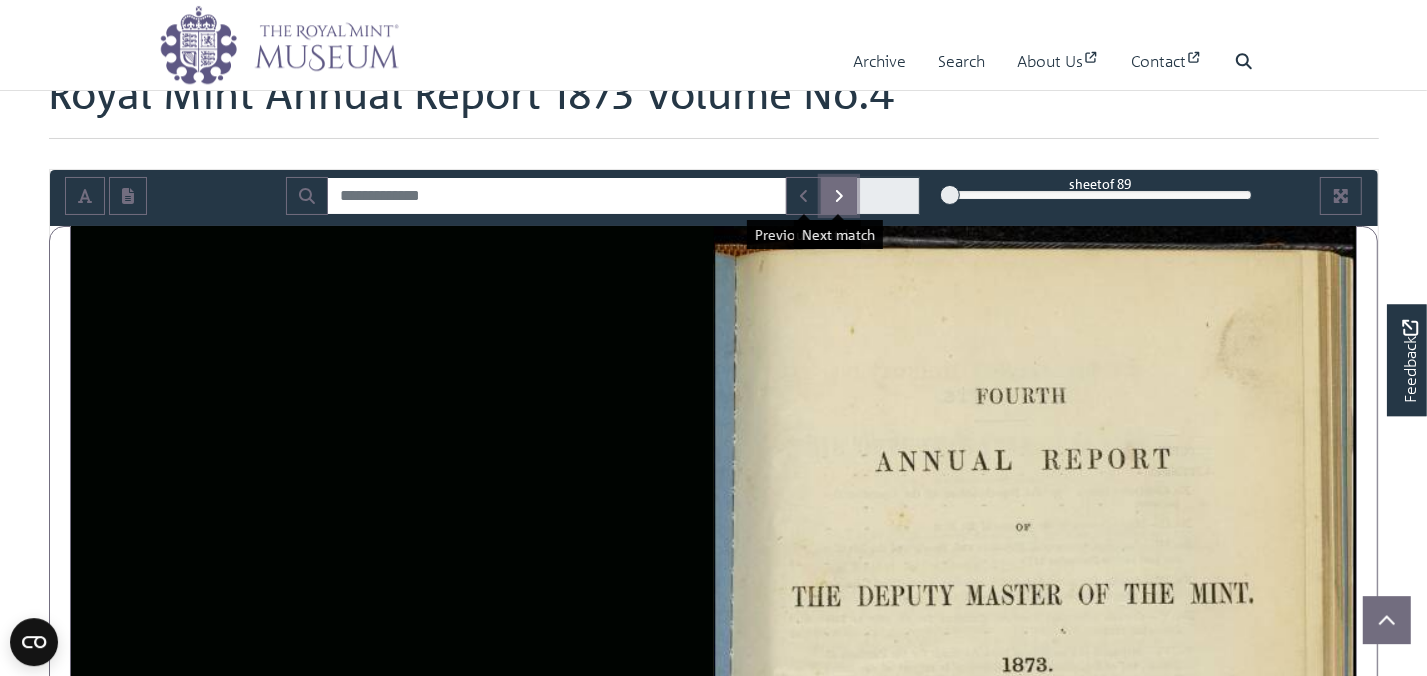 click 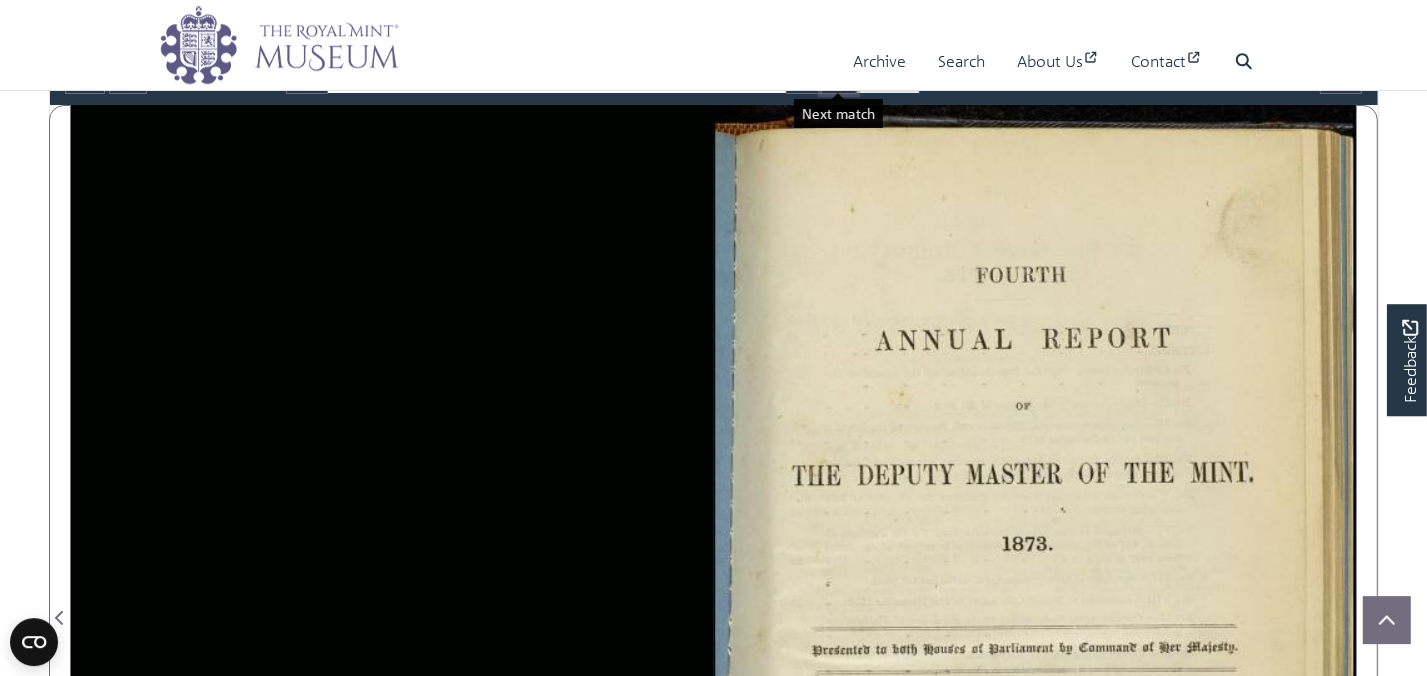 scroll, scrollTop: 0, scrollLeft: 0, axis: both 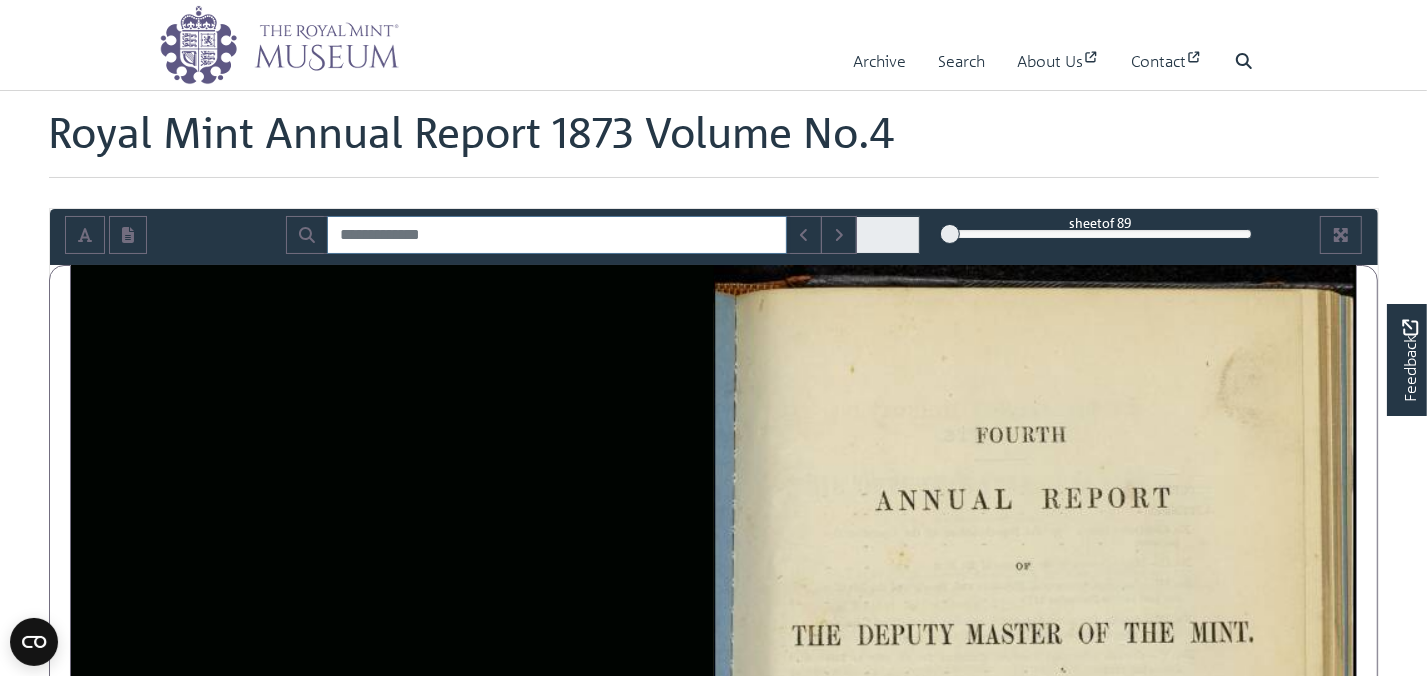 click at bounding box center (557, 235) 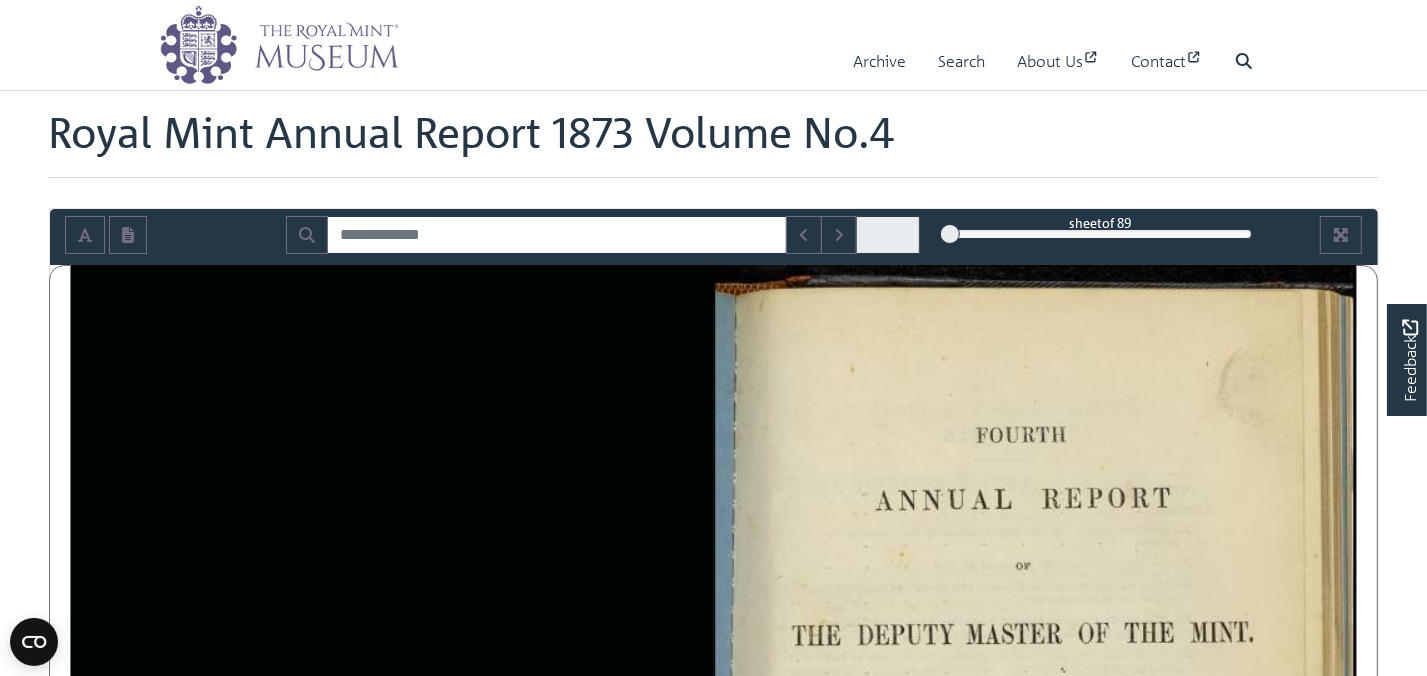 click at bounding box center [888, 235] 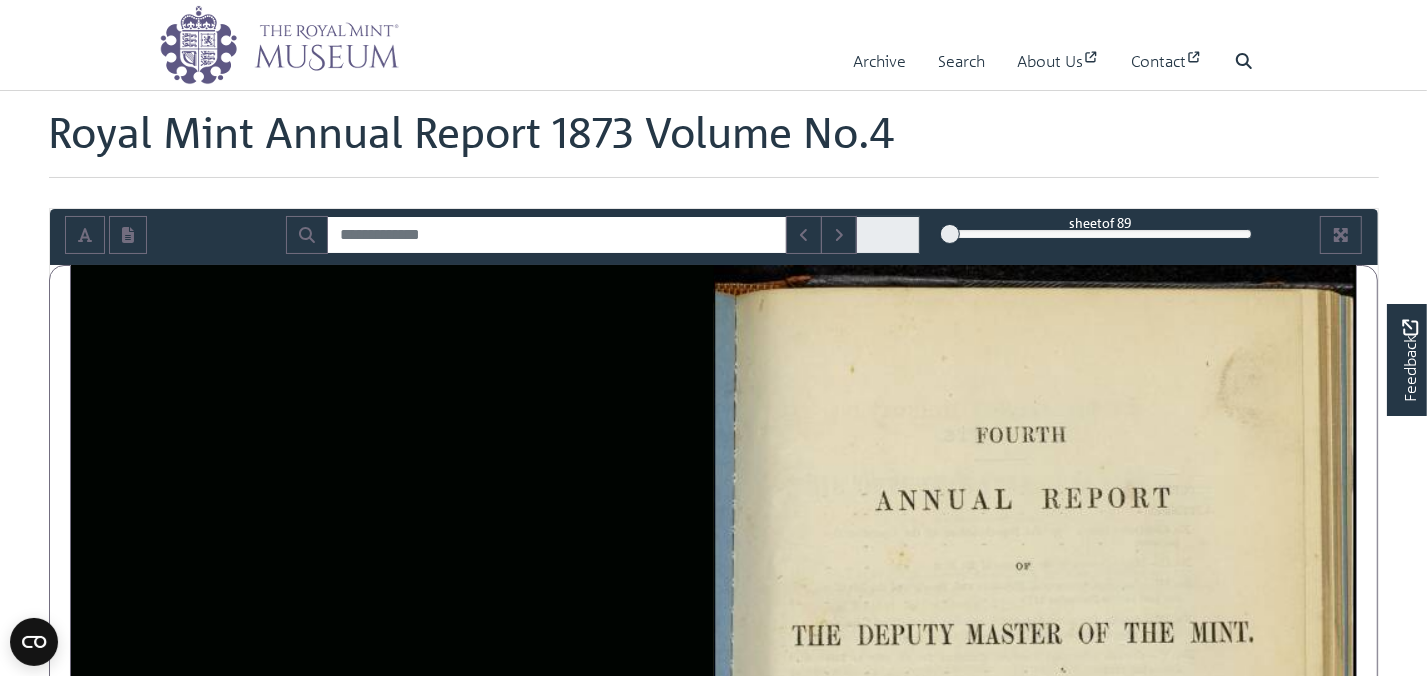 click at bounding box center (888, 235) 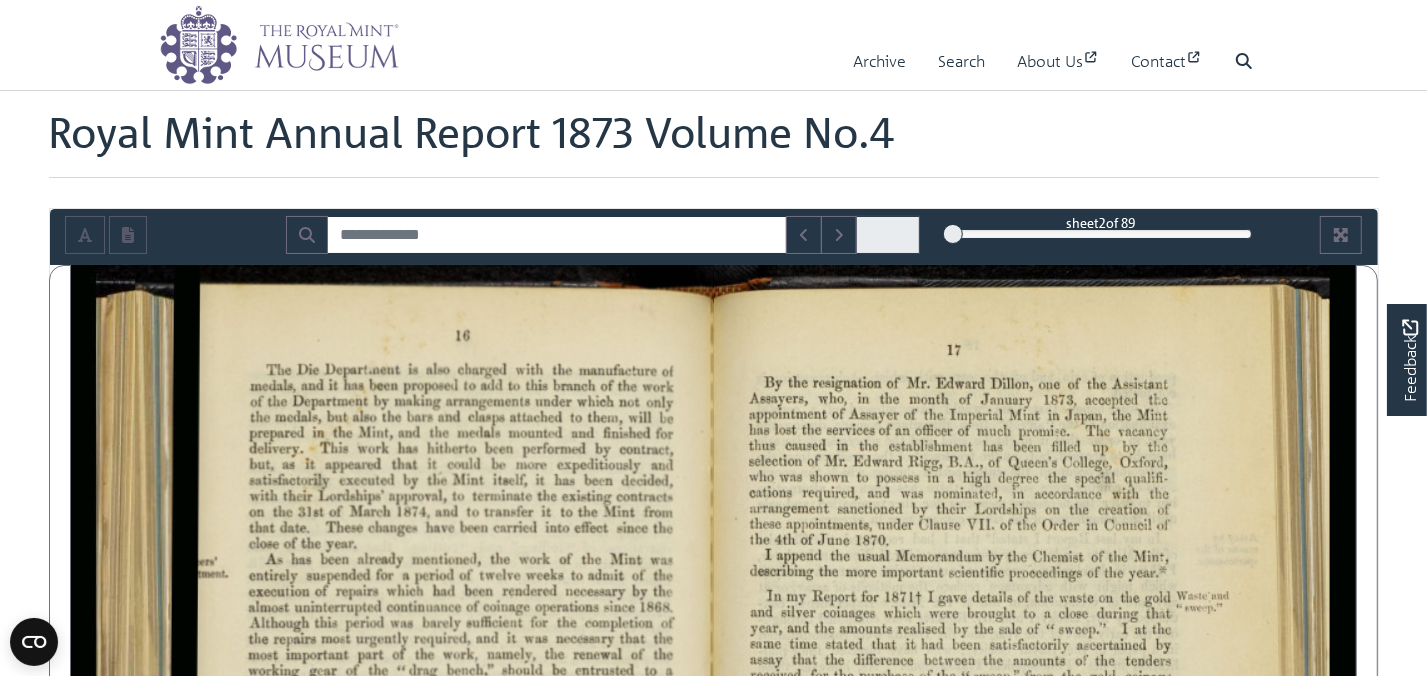 click on "2" at bounding box center [1101, 234] 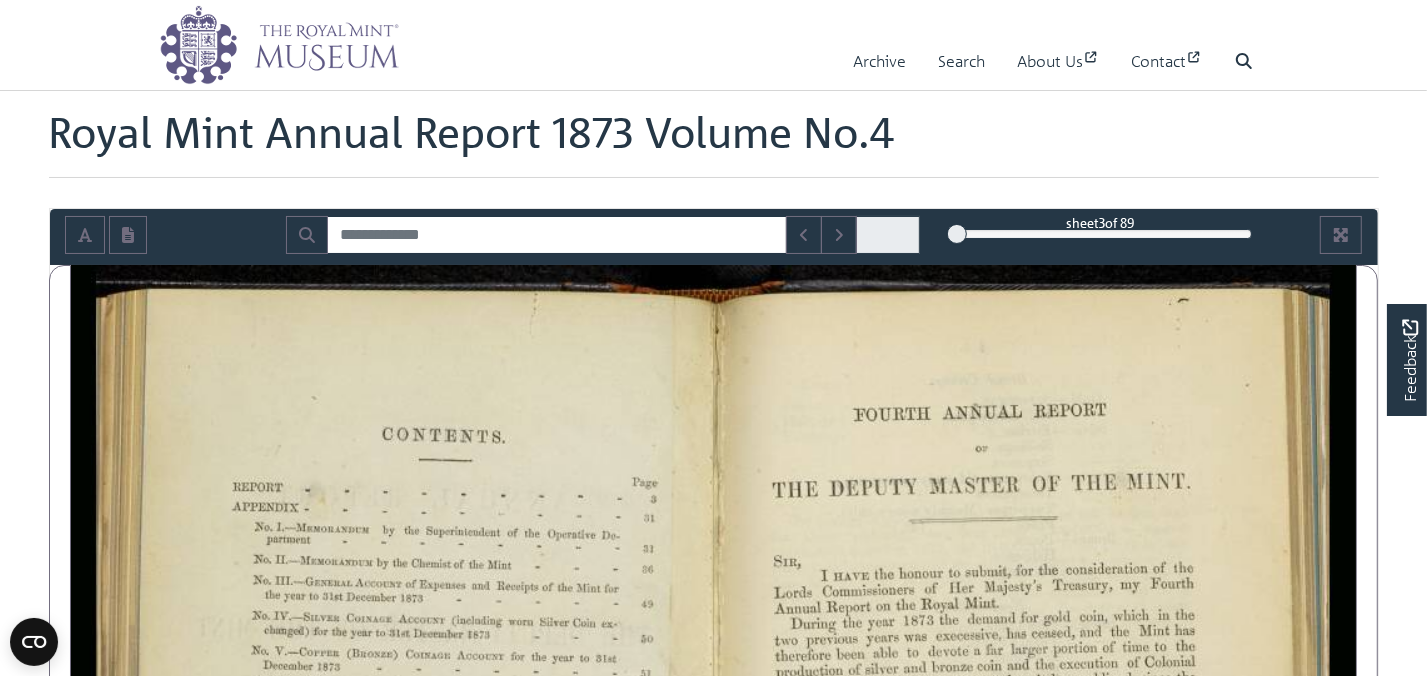 click at bounding box center [888, 235] 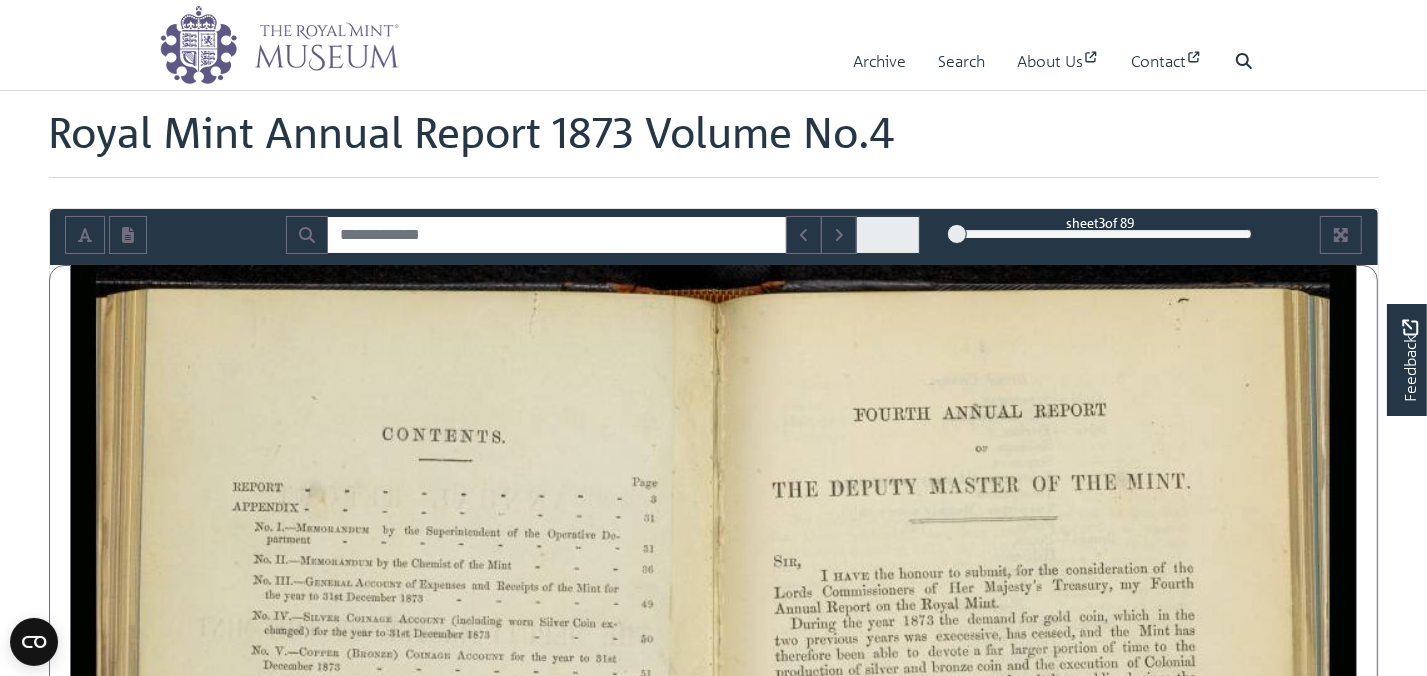 click at bounding box center [888, 235] 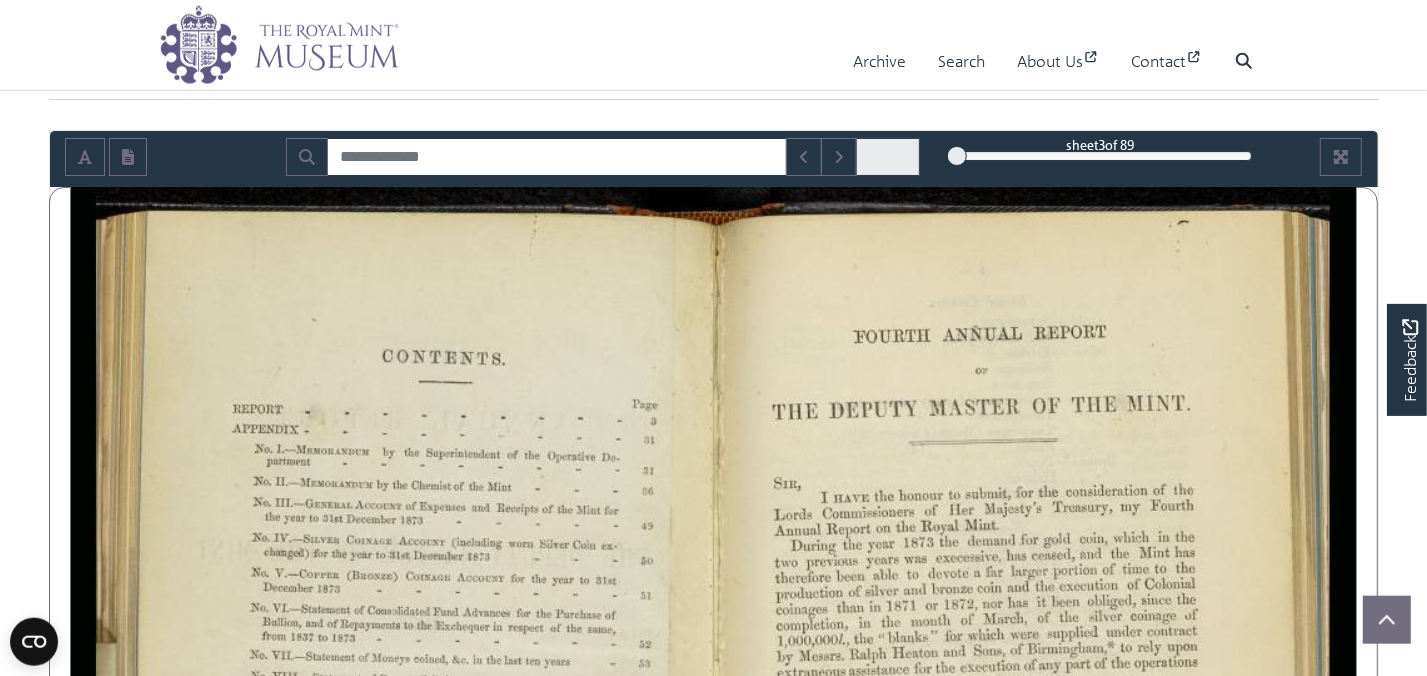 scroll, scrollTop: 72, scrollLeft: 0, axis: vertical 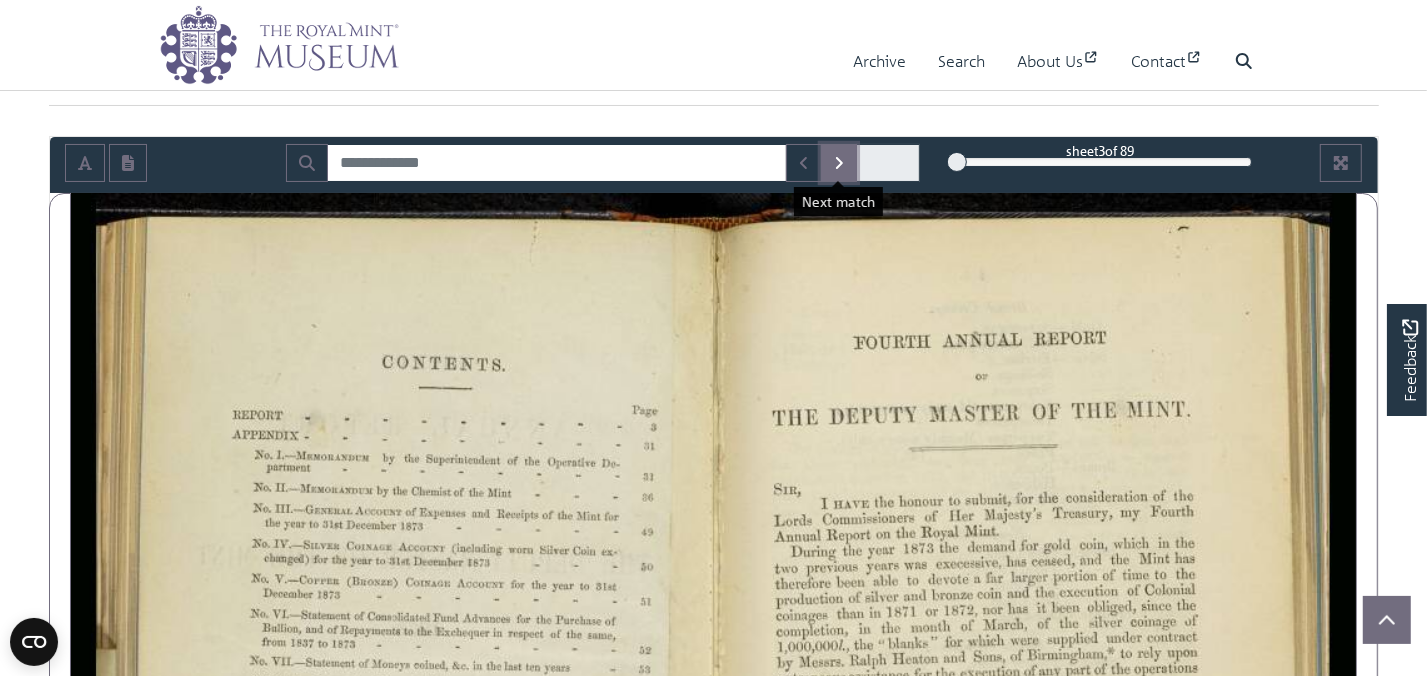 click 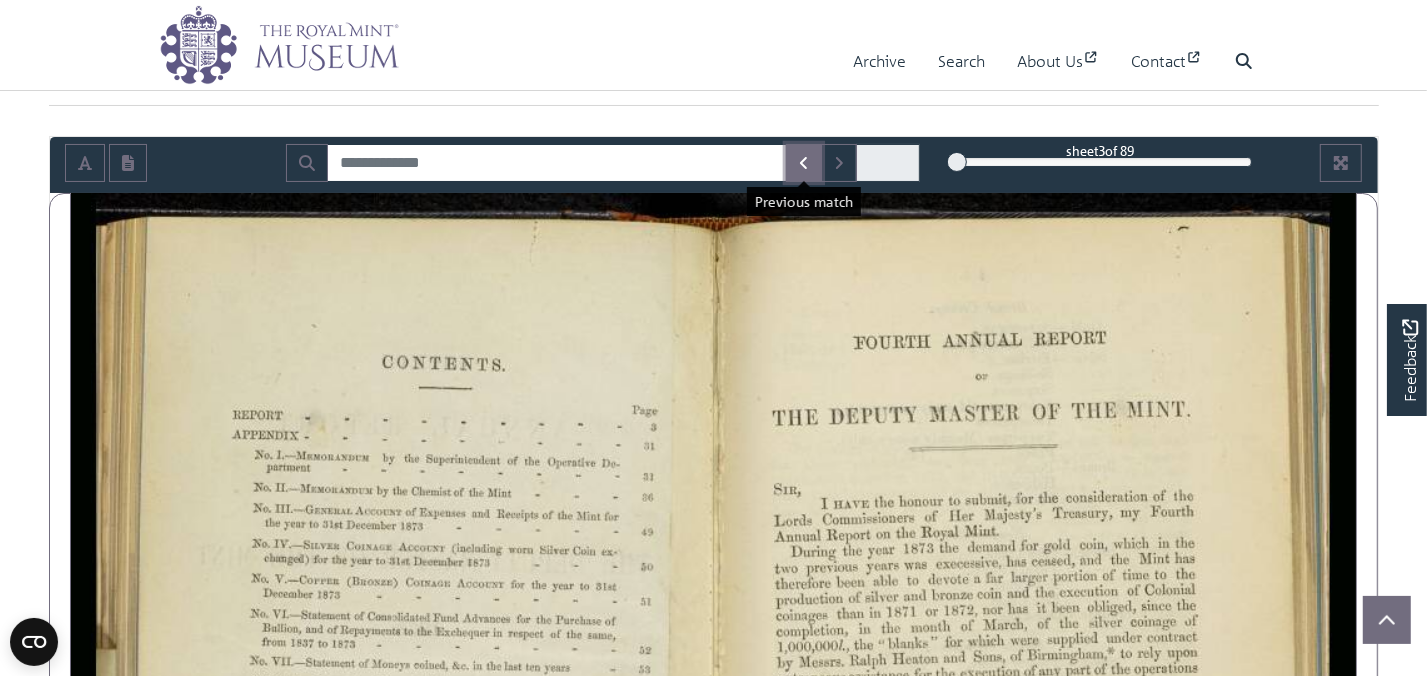 click at bounding box center (804, 163) 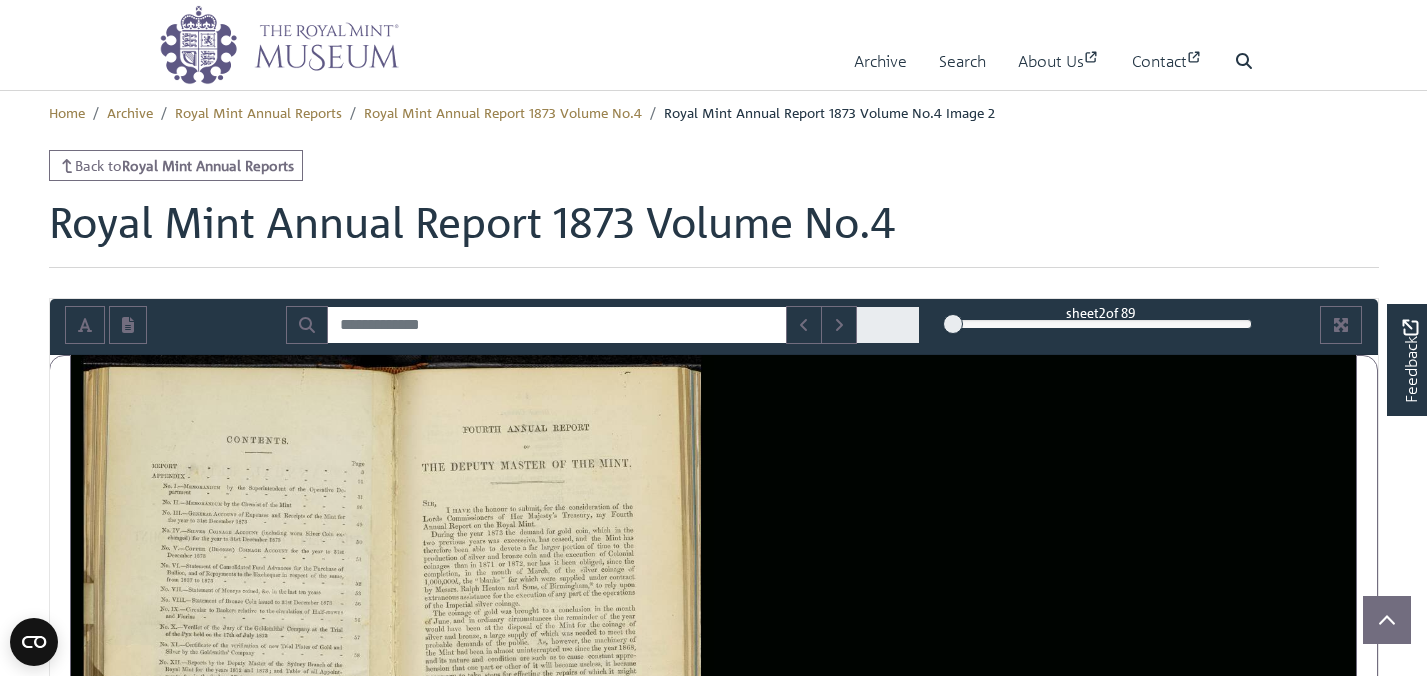 scroll, scrollTop: 72, scrollLeft: 0, axis: vertical 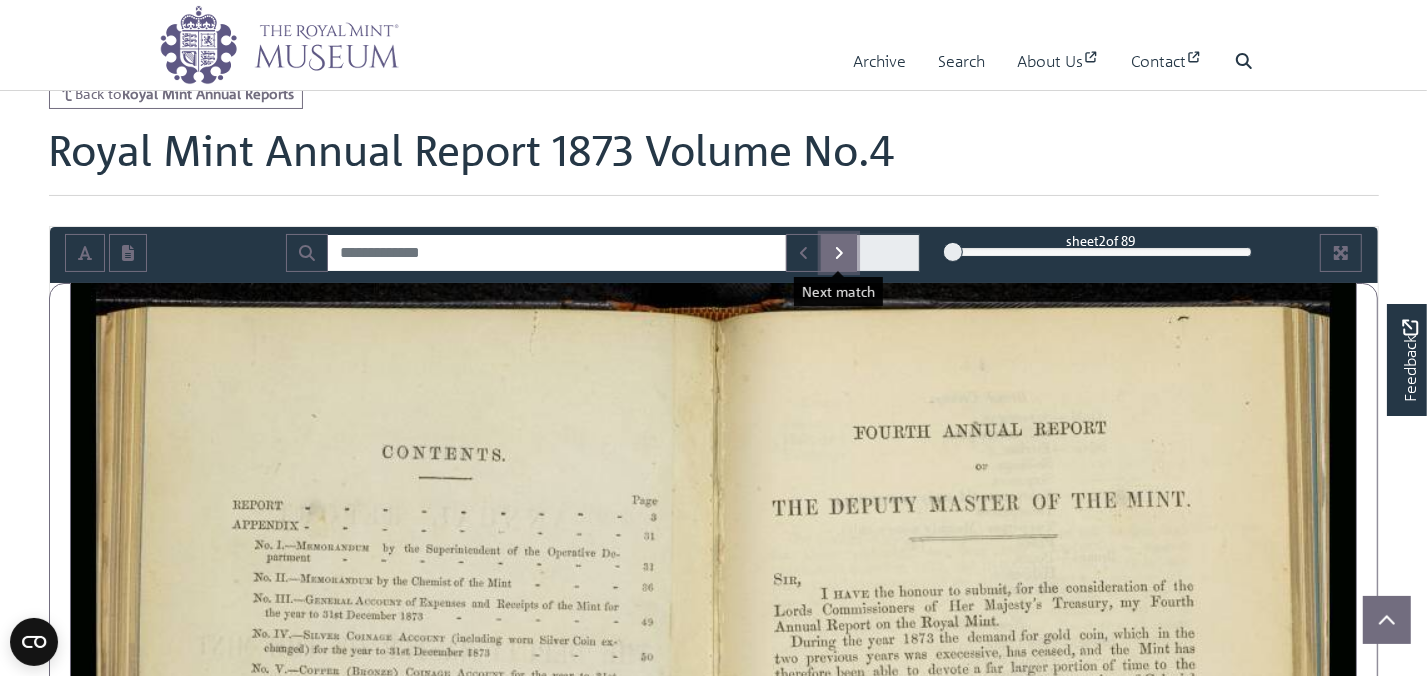 click 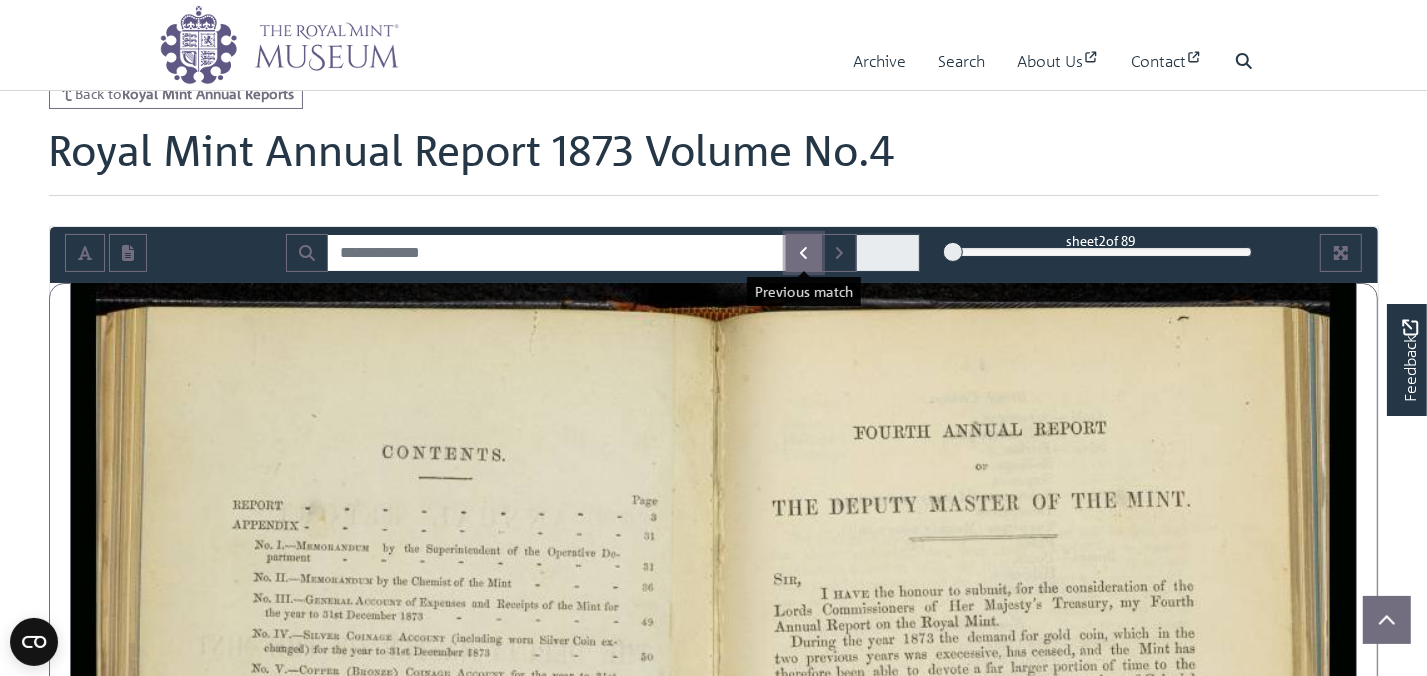 click 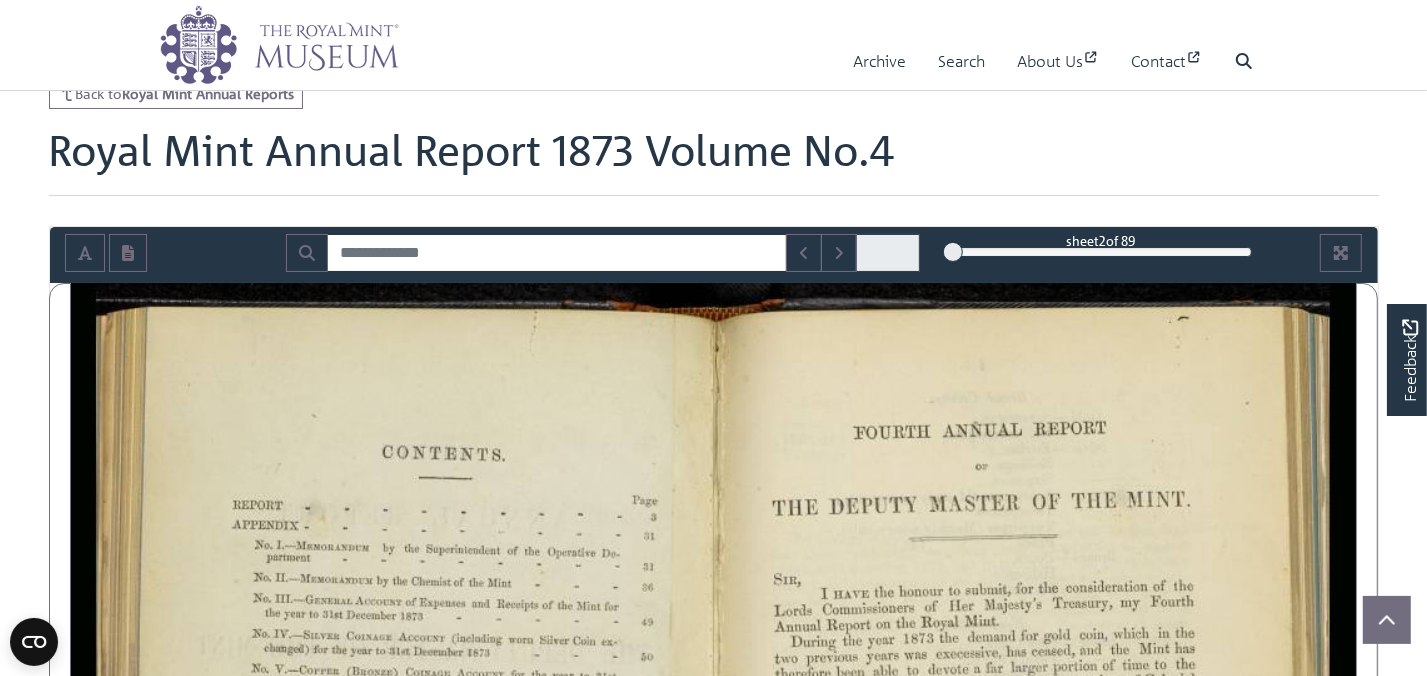 click at bounding box center (888, 253) 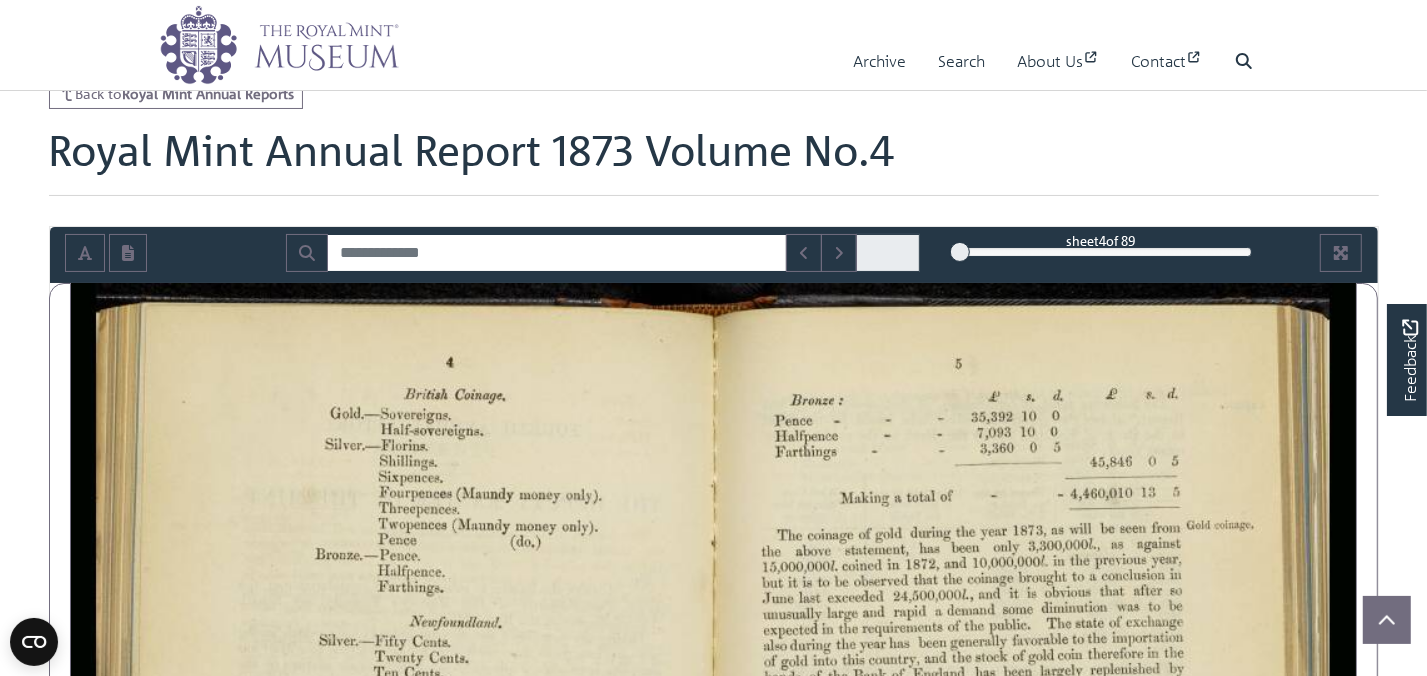click at bounding box center (960, 252) 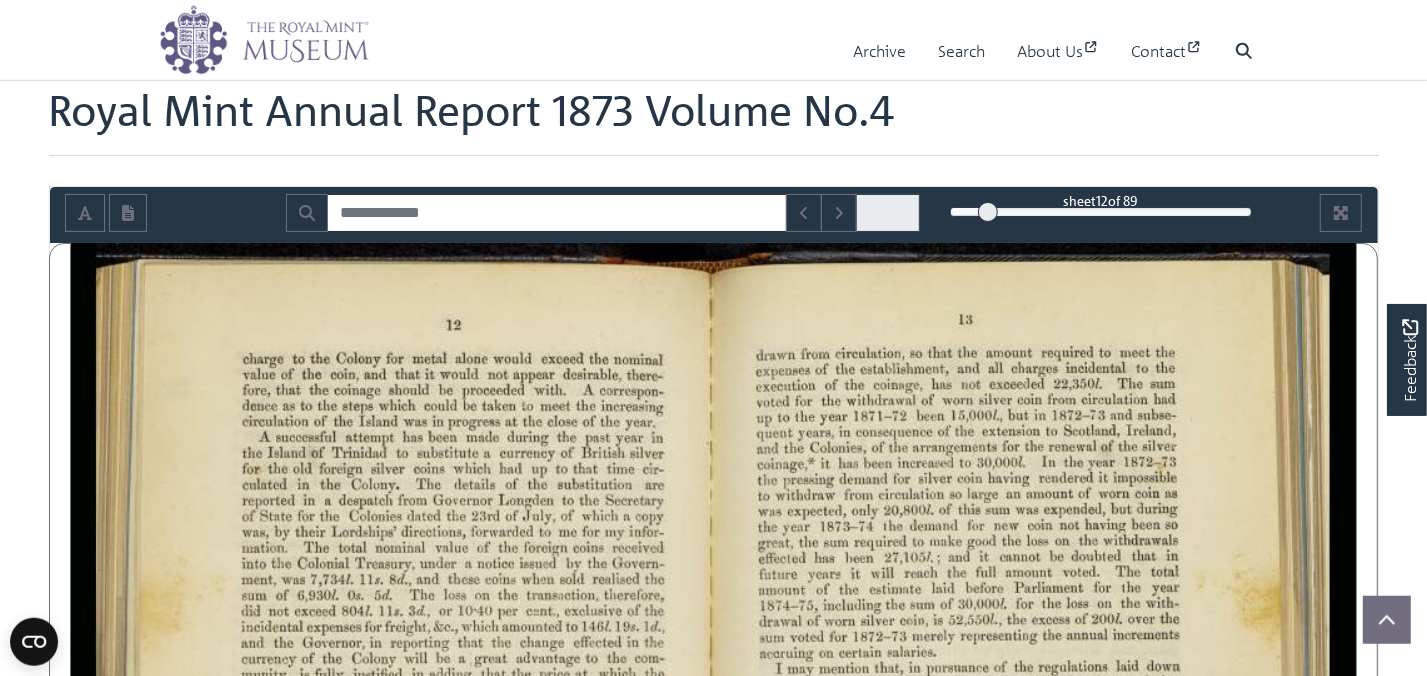 scroll, scrollTop: 114, scrollLeft: 0, axis: vertical 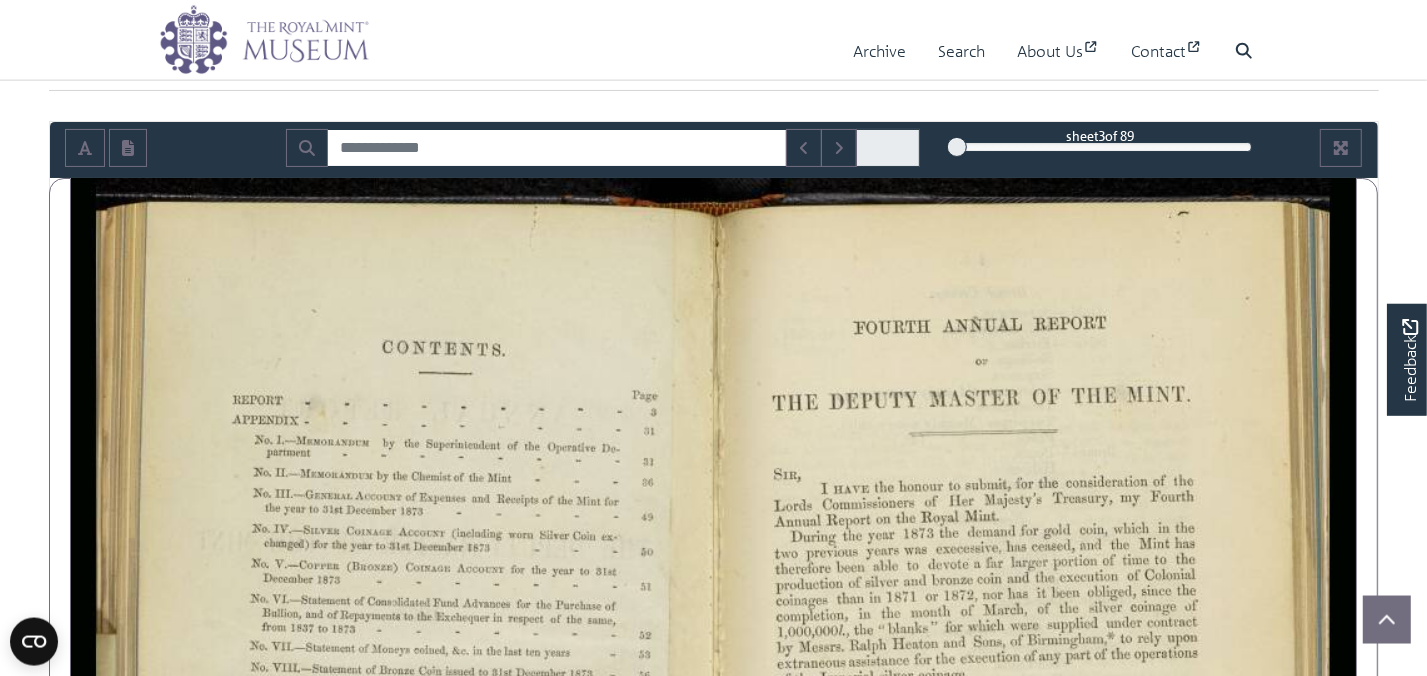 click at bounding box center [957, 147] 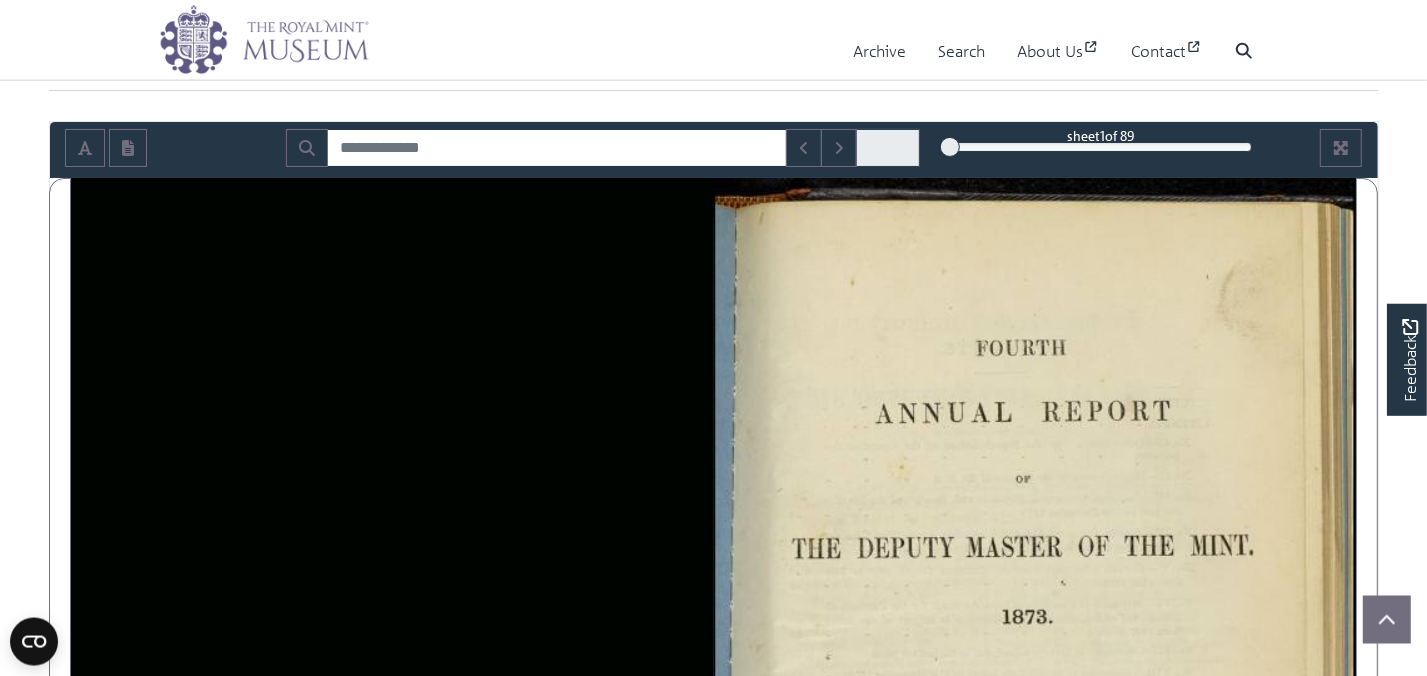 click at bounding box center [888, 148] 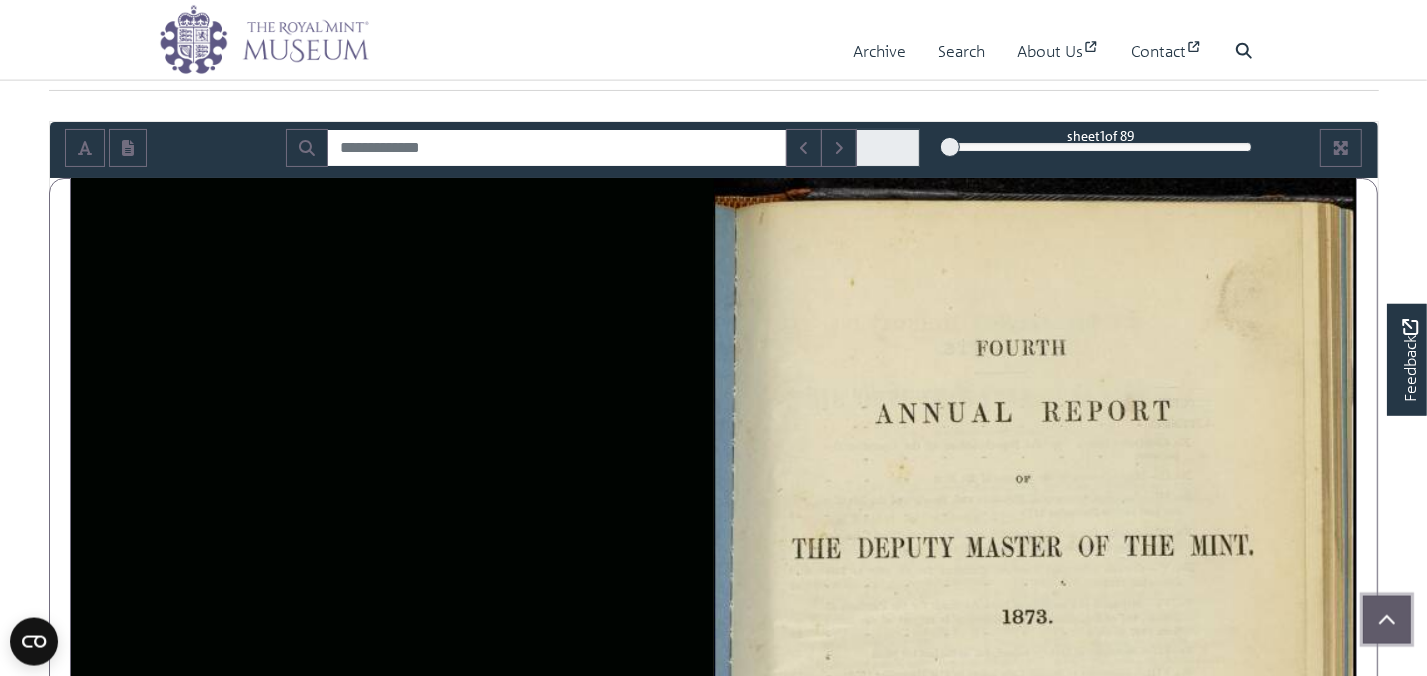 click 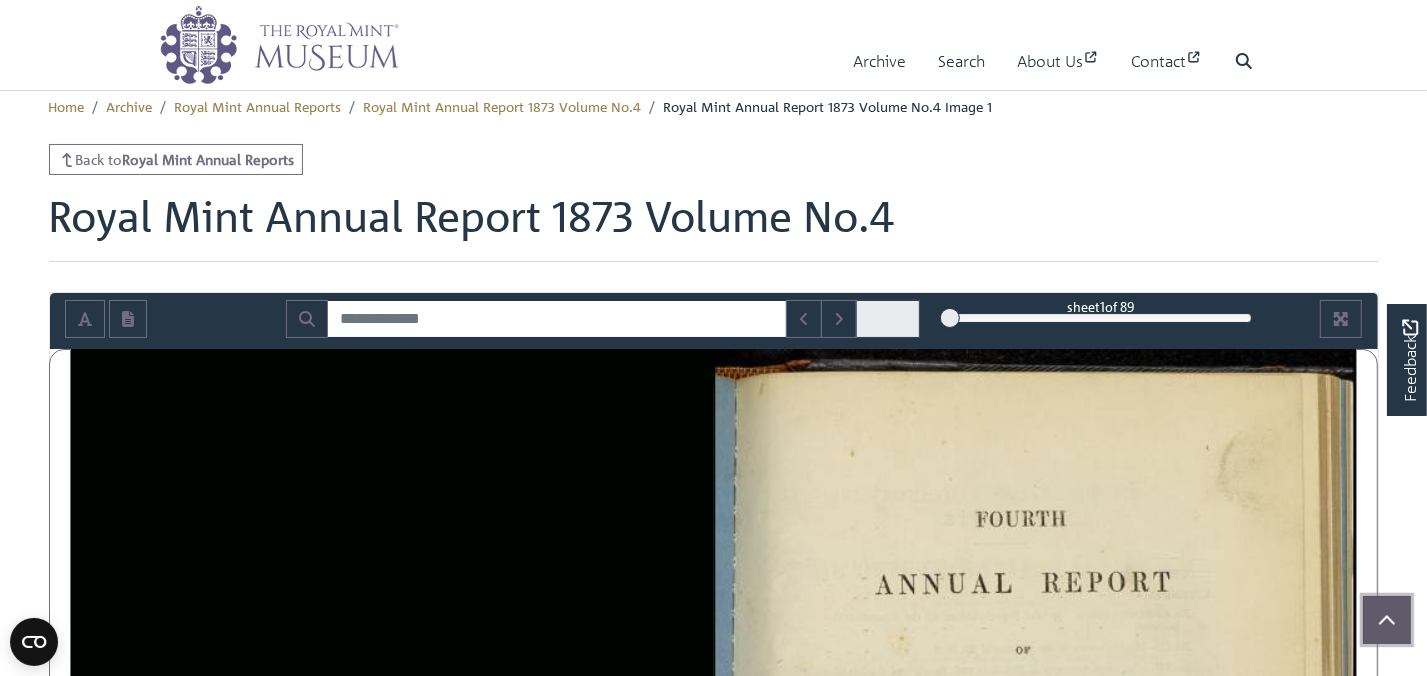 scroll, scrollTop: 0, scrollLeft: 0, axis: both 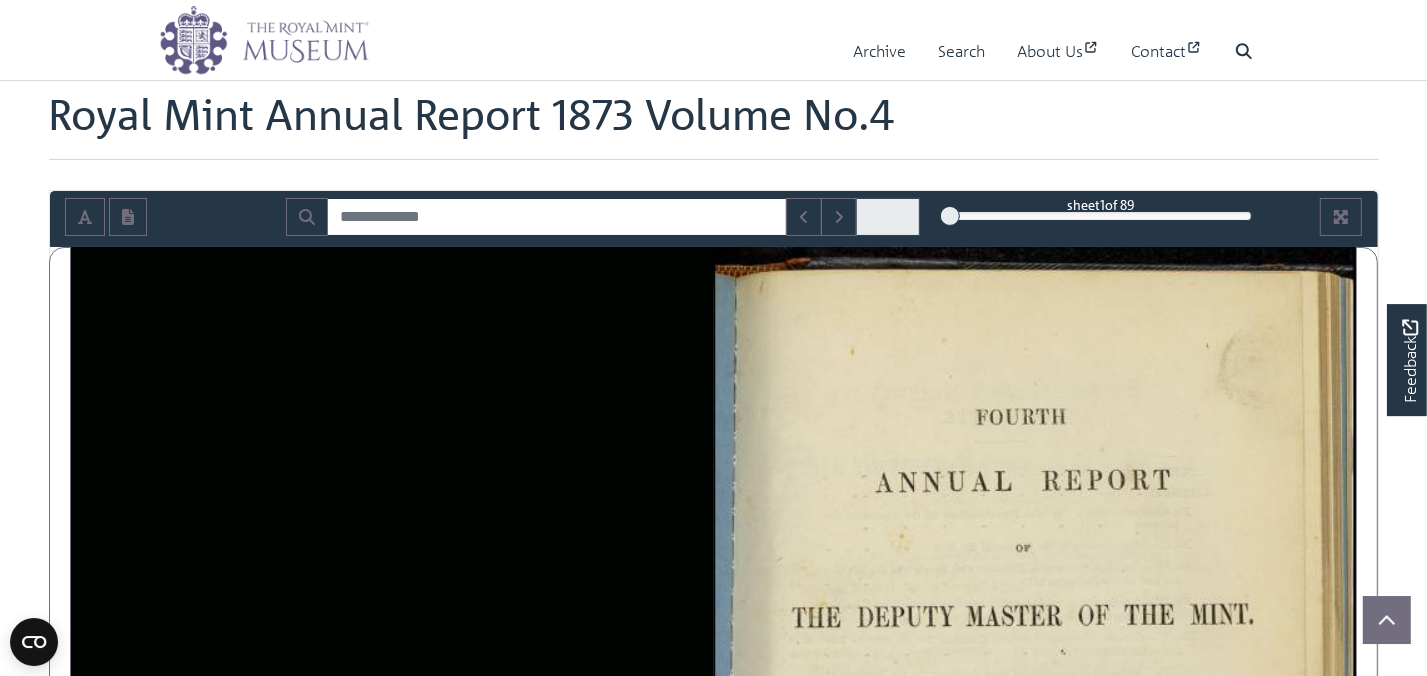 click at bounding box center (1035, 748) 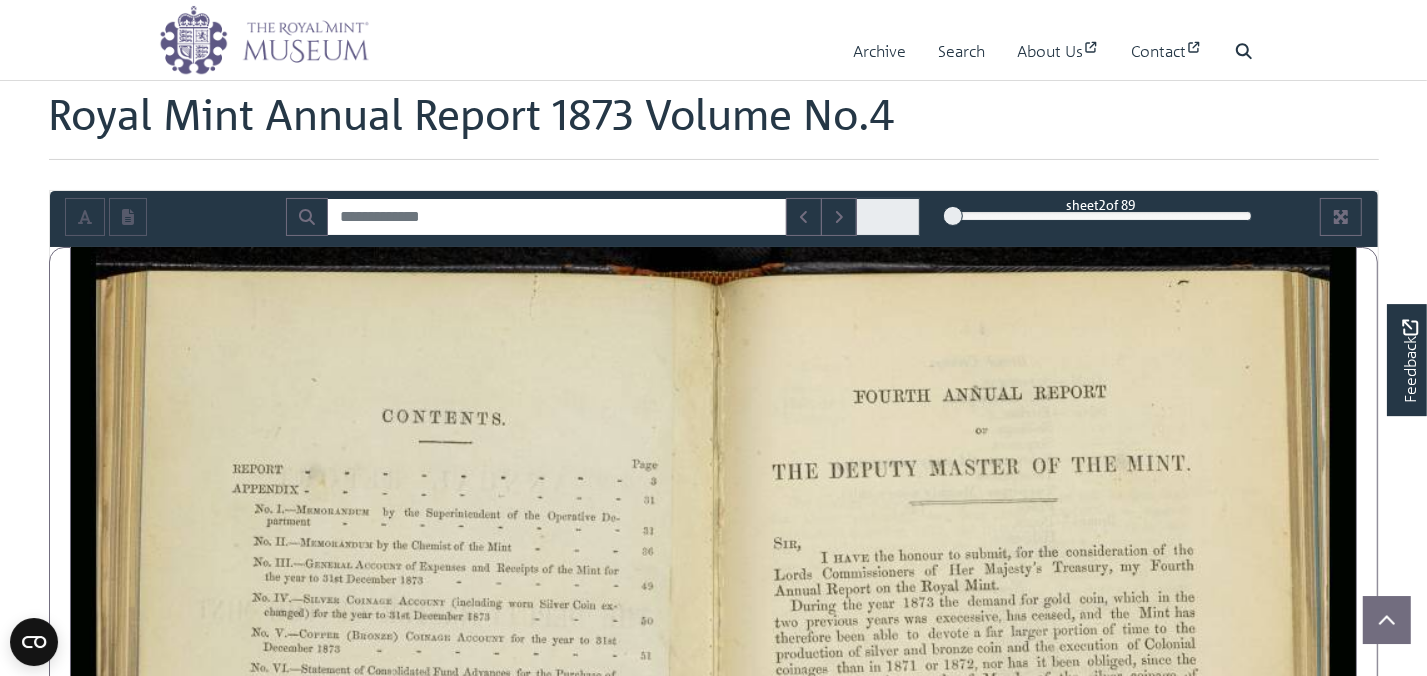 click at bounding box center (953, 216) 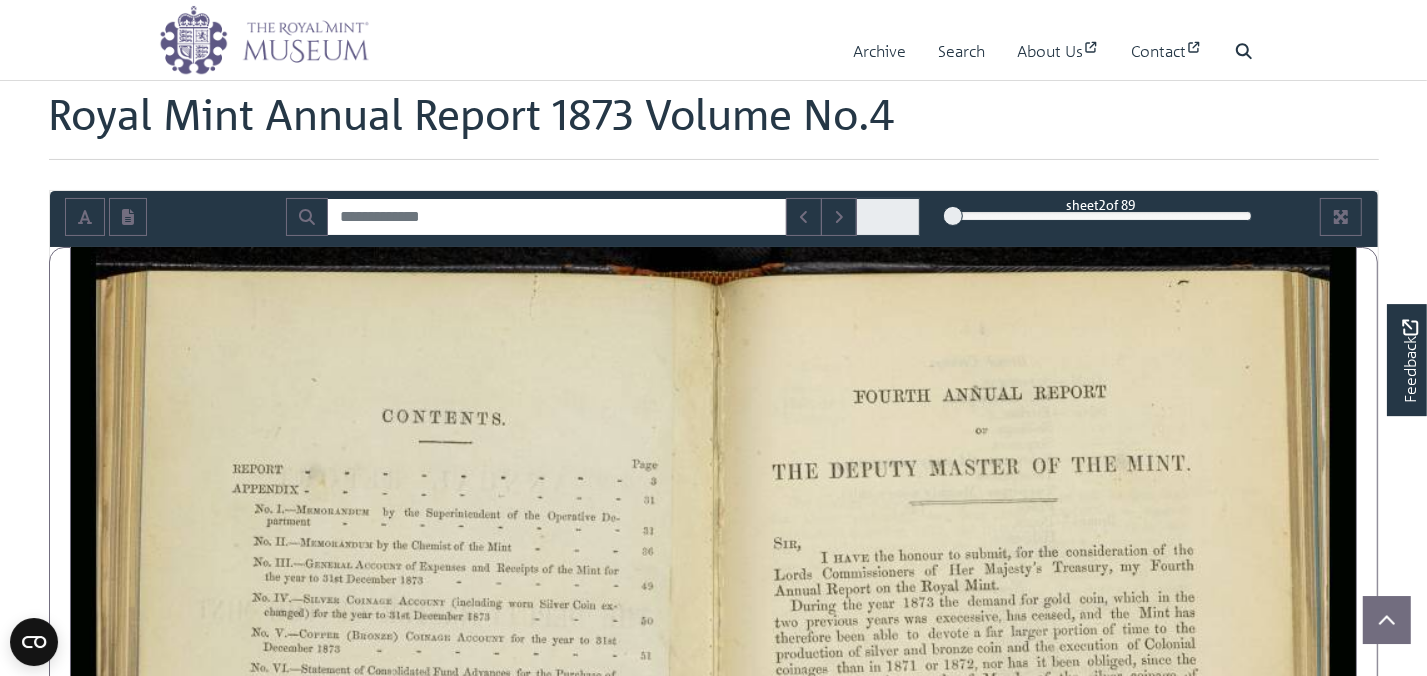 click at bounding box center [953, 216] 